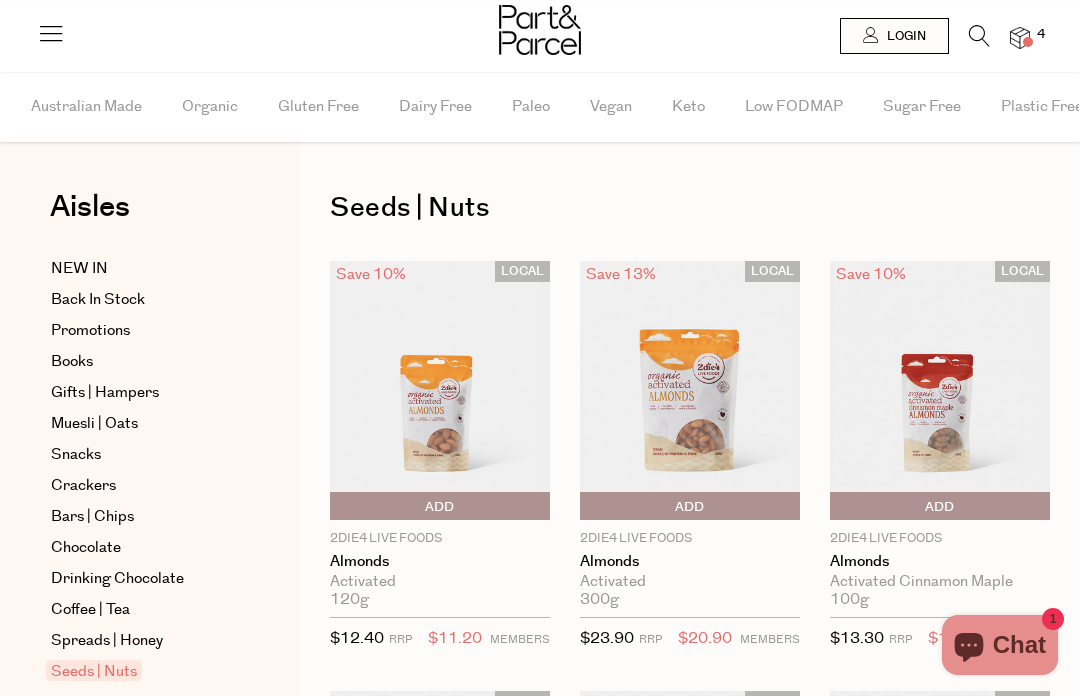 scroll, scrollTop: 115, scrollLeft: 0, axis: vertical 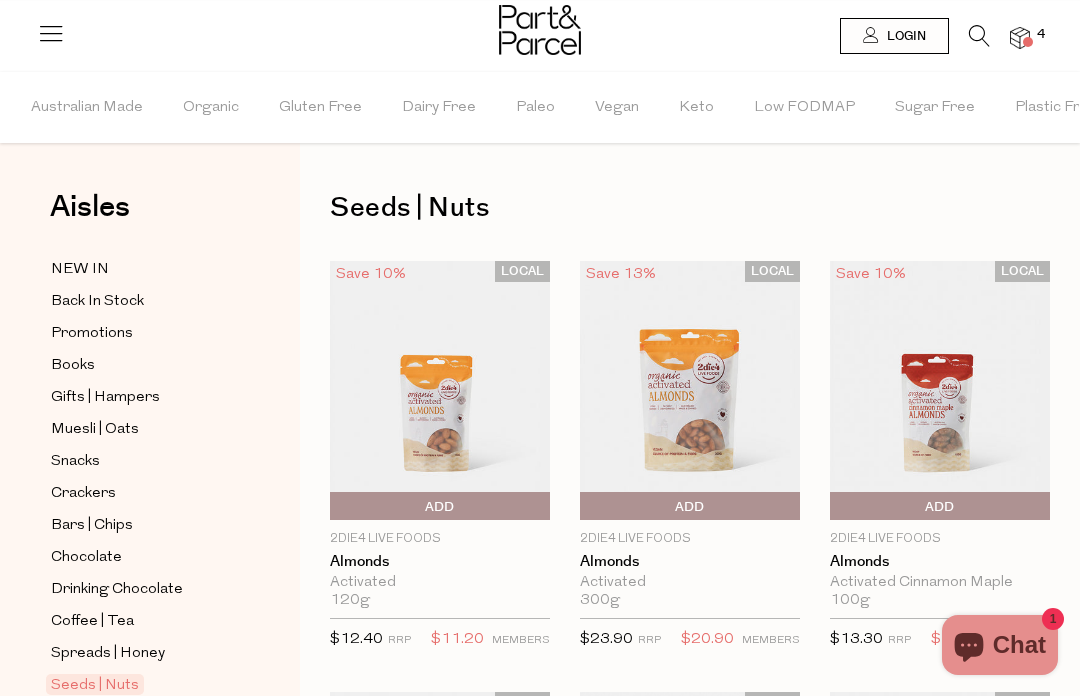 click at bounding box center (979, 36) 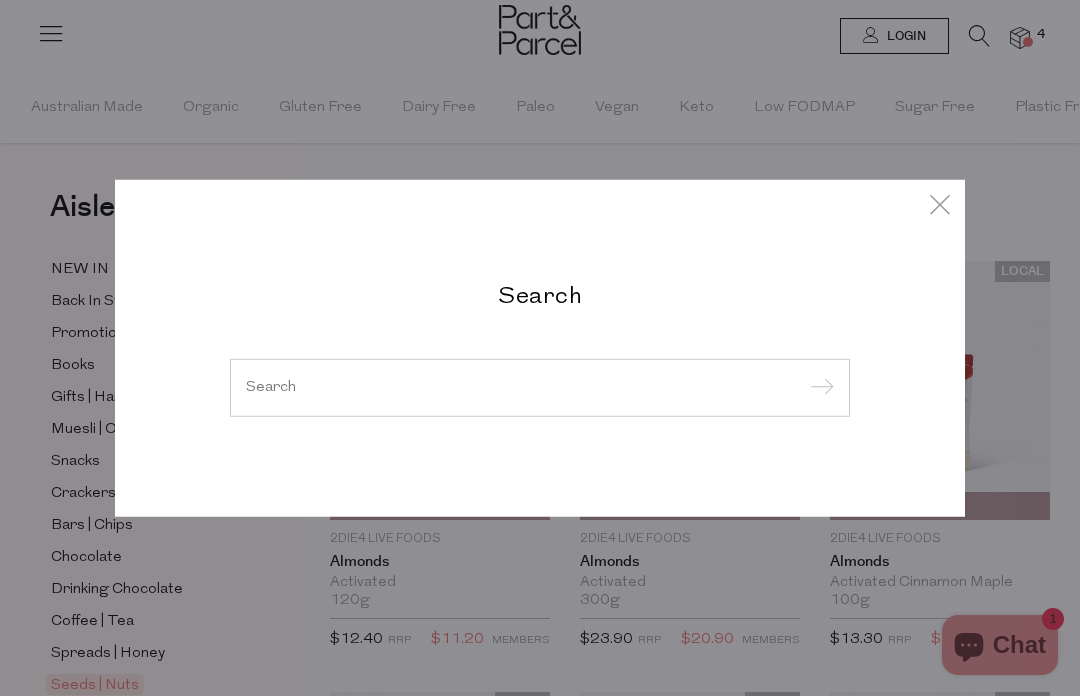 click at bounding box center [540, 387] 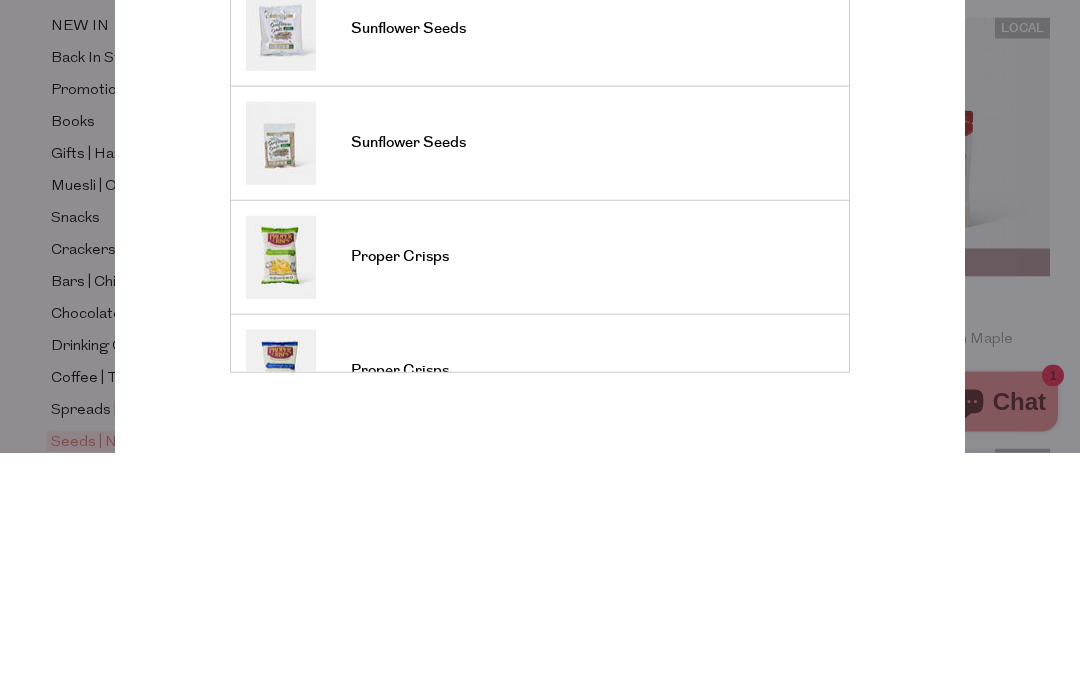 type on "Sunflower" 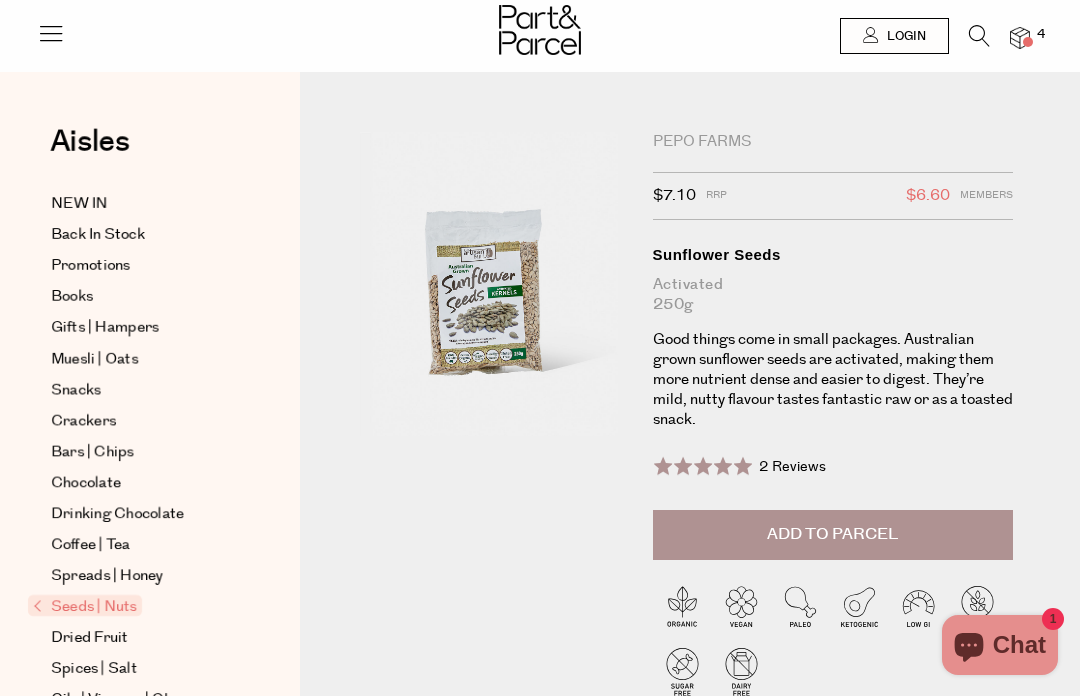 scroll, scrollTop: 0, scrollLeft: 0, axis: both 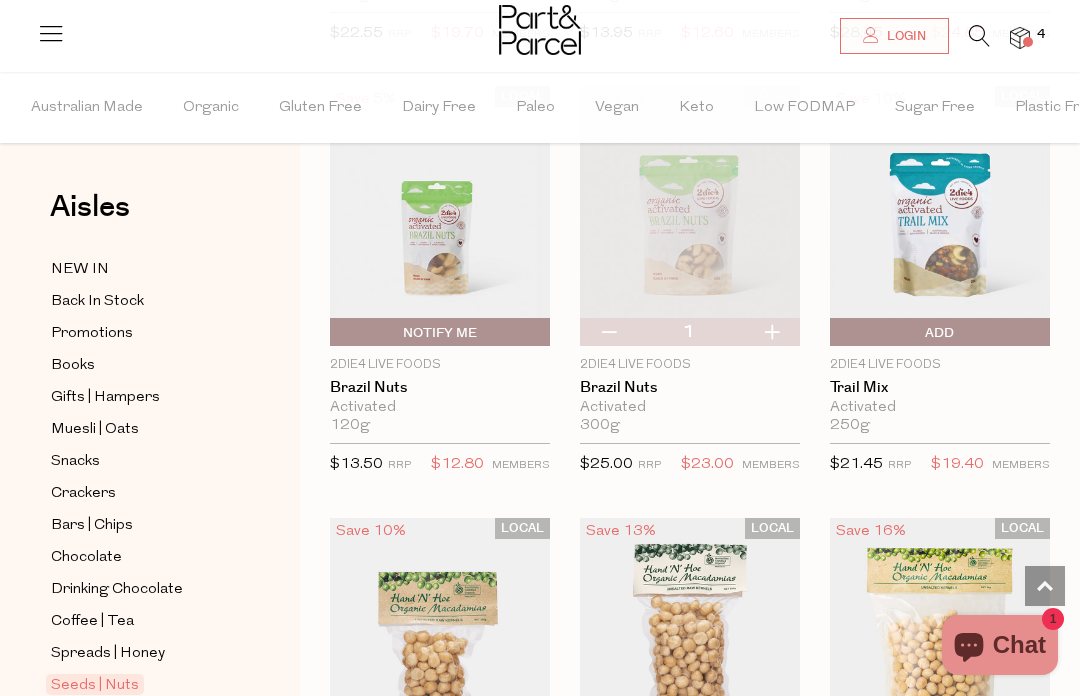 click on "Brazil Nuts" at bounding box center (440, 388) 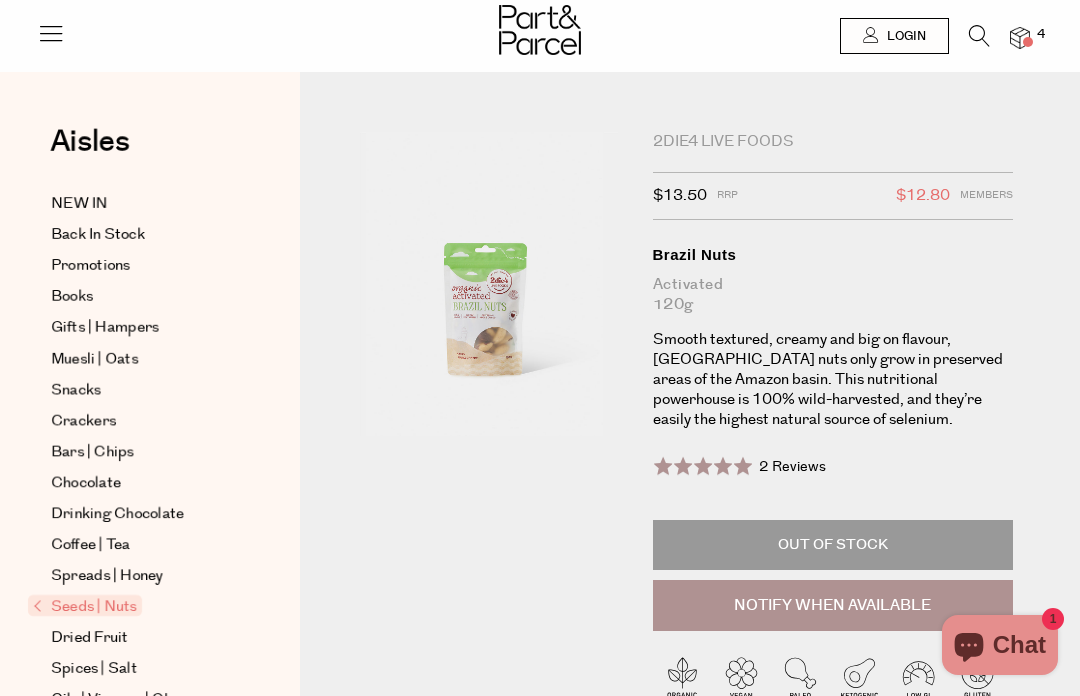 scroll, scrollTop: 0, scrollLeft: 0, axis: both 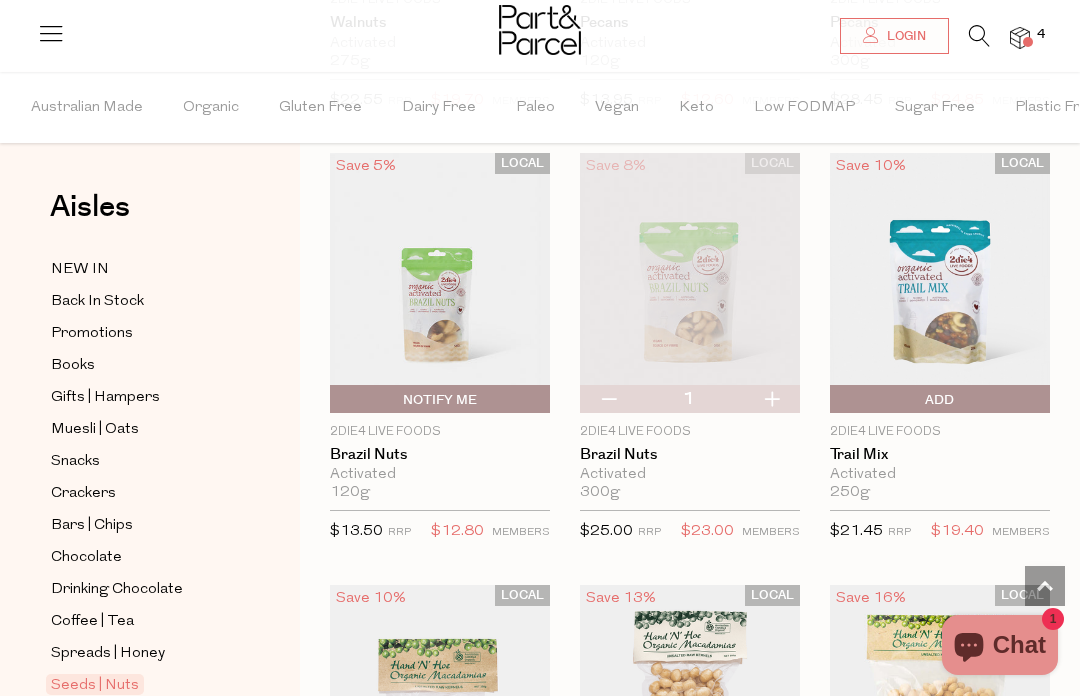 click at bounding box center (690, 283) 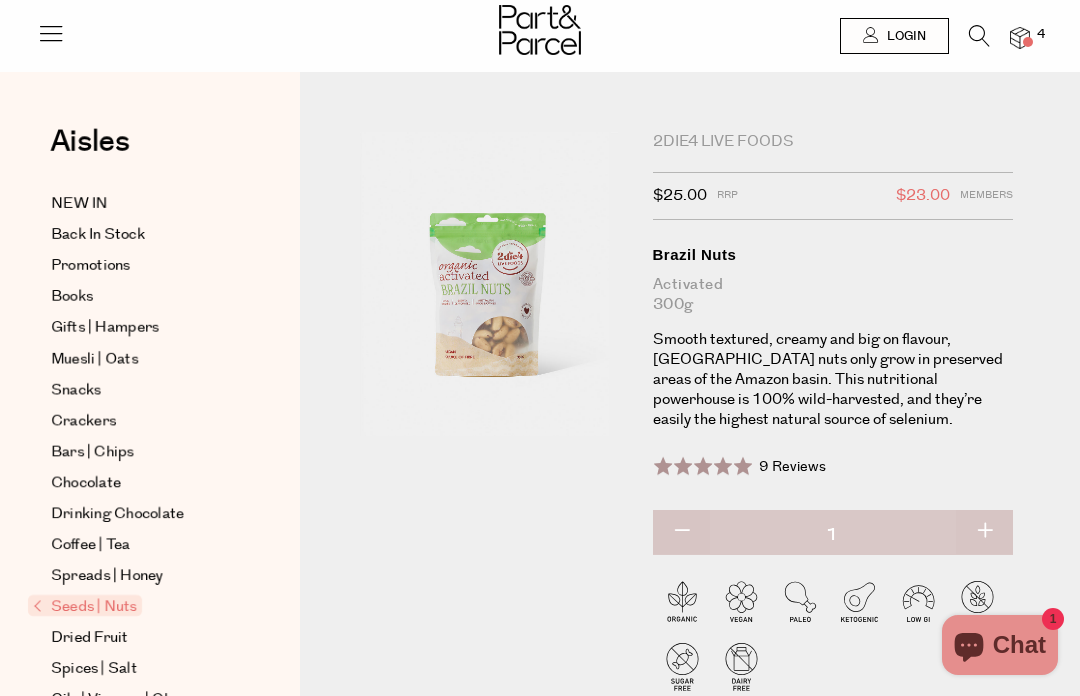 scroll, scrollTop: 0, scrollLeft: 0, axis: both 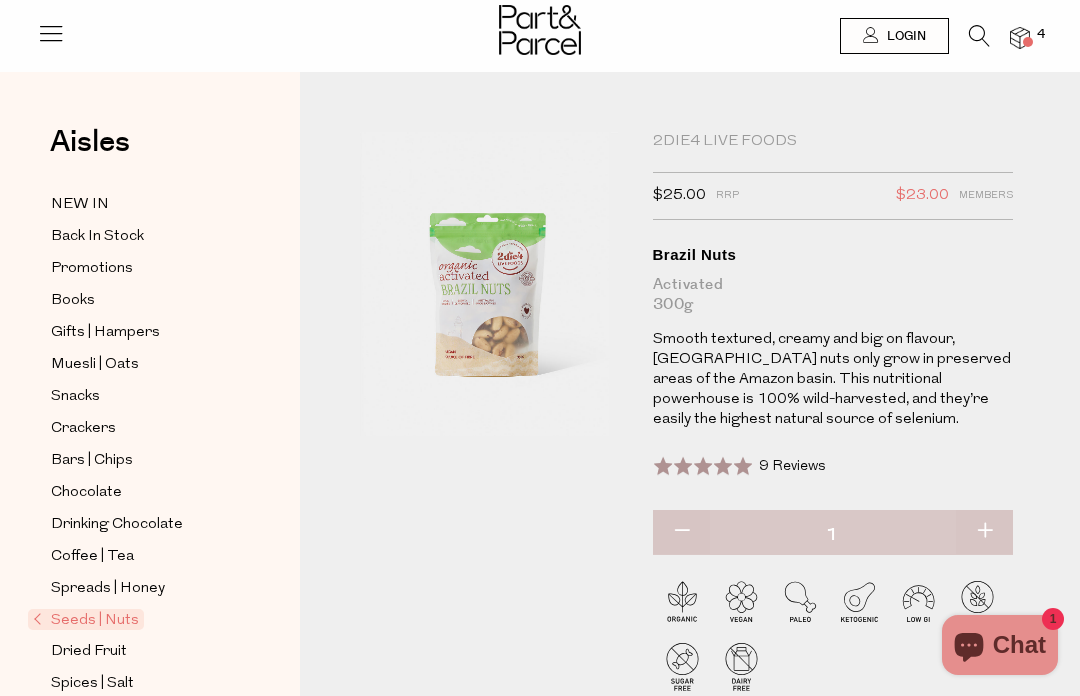 click at bounding box center [1020, 38] 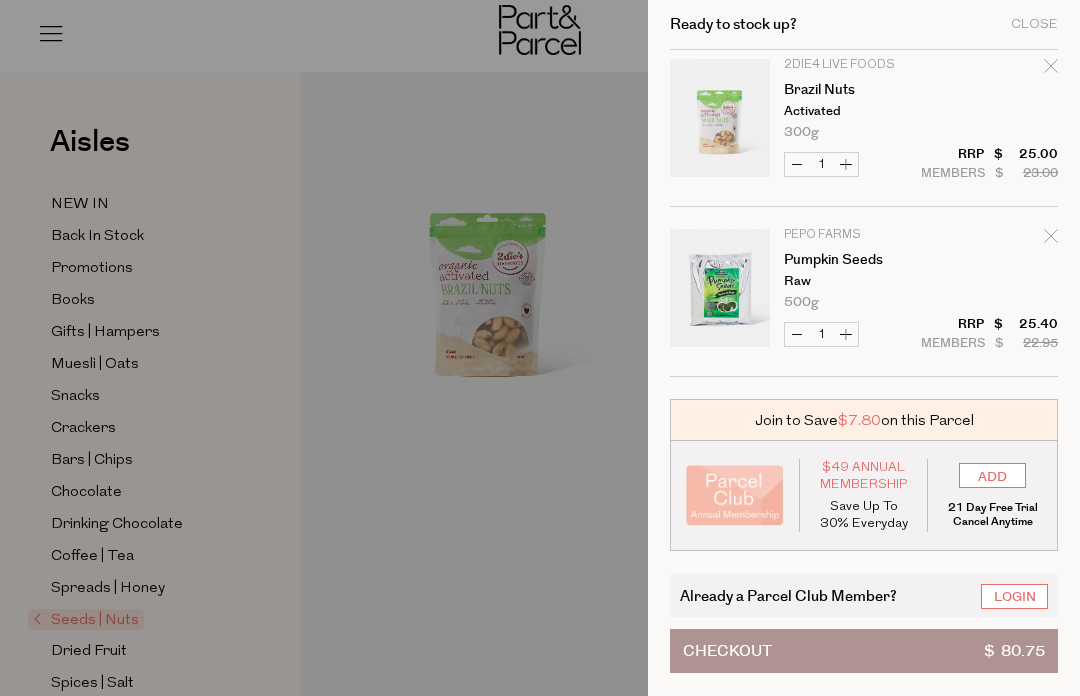 scroll, scrollTop: 353, scrollLeft: 0, axis: vertical 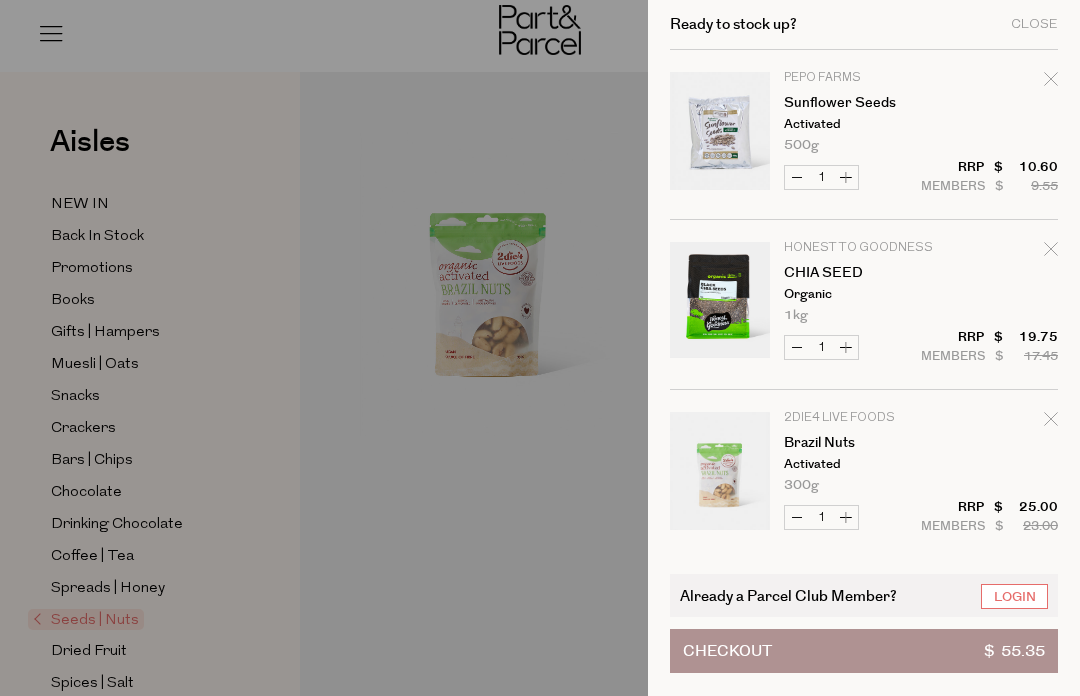 click at bounding box center [540, 348] 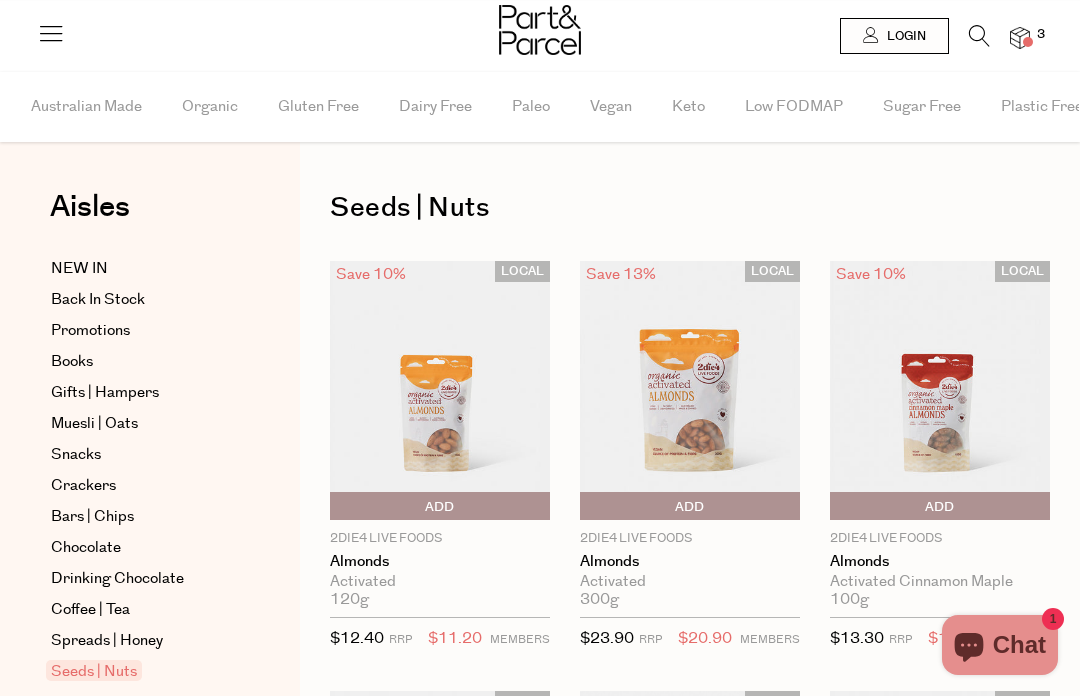 scroll, scrollTop: 0, scrollLeft: 0, axis: both 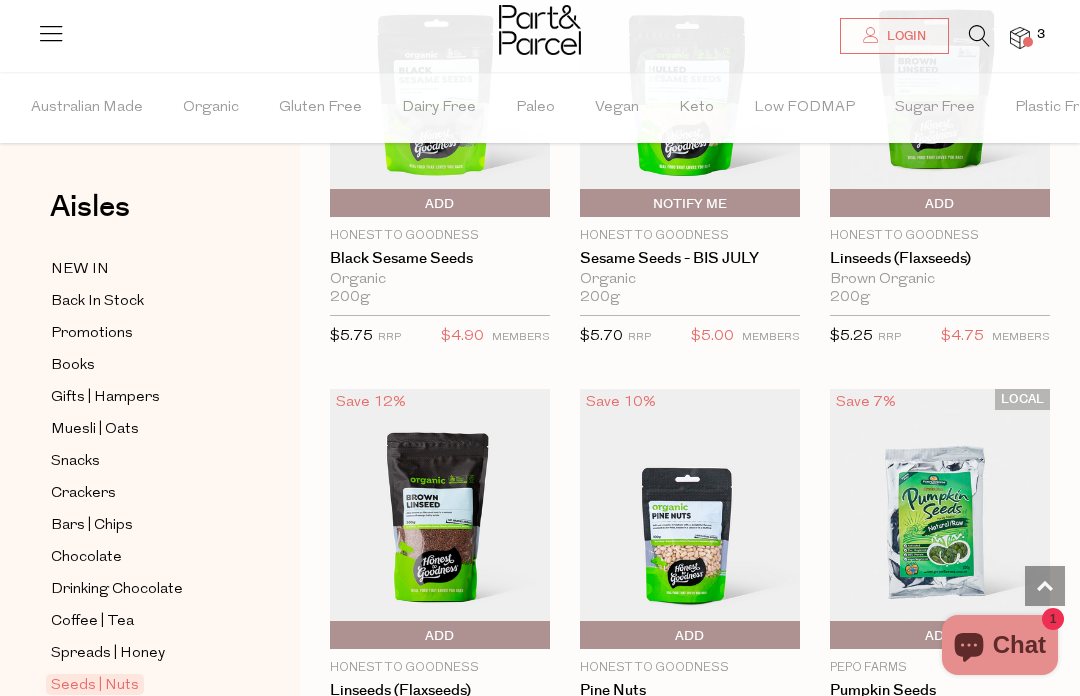 click at bounding box center (440, 519) 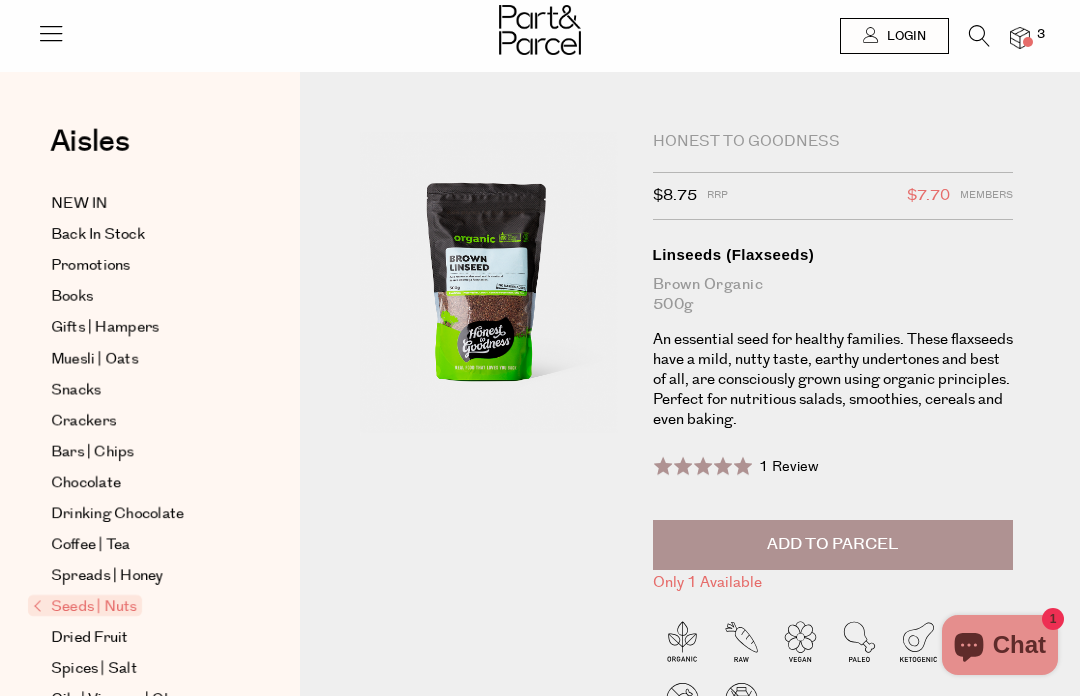 scroll, scrollTop: 0, scrollLeft: 0, axis: both 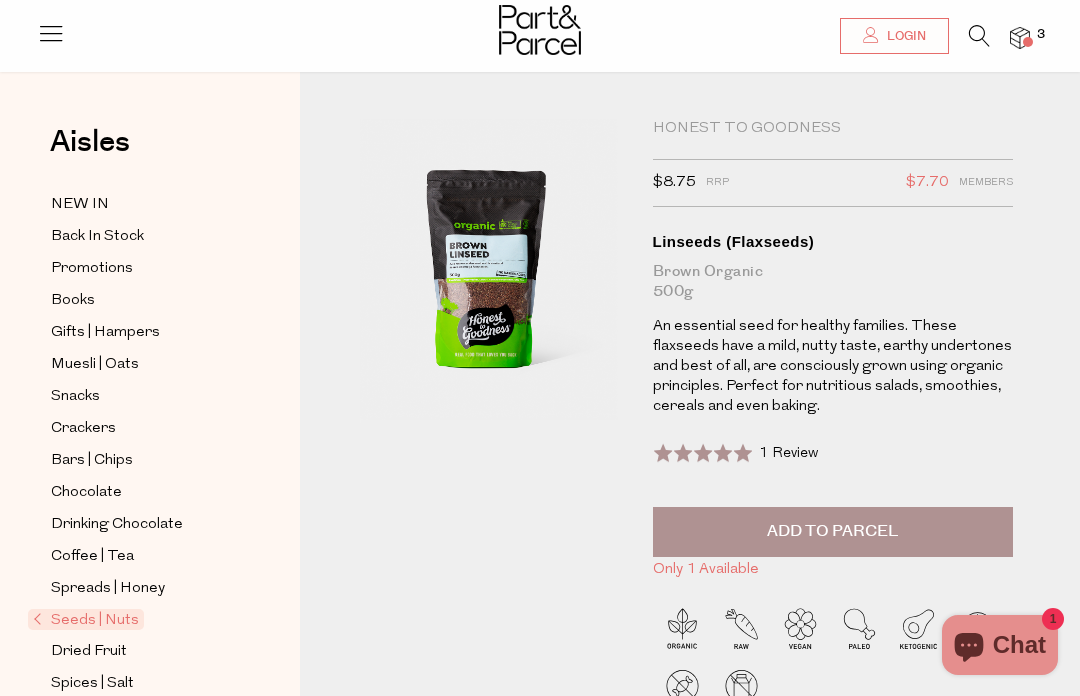 click on "Add to Parcel" at bounding box center (833, 532) 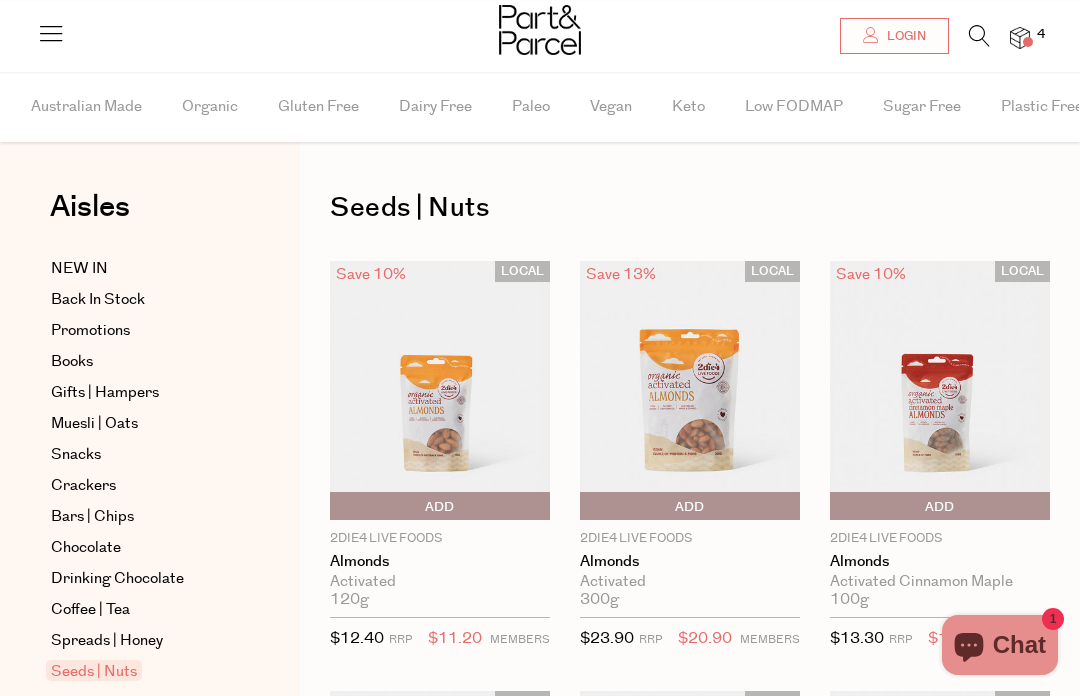 scroll, scrollTop: 7, scrollLeft: 0, axis: vertical 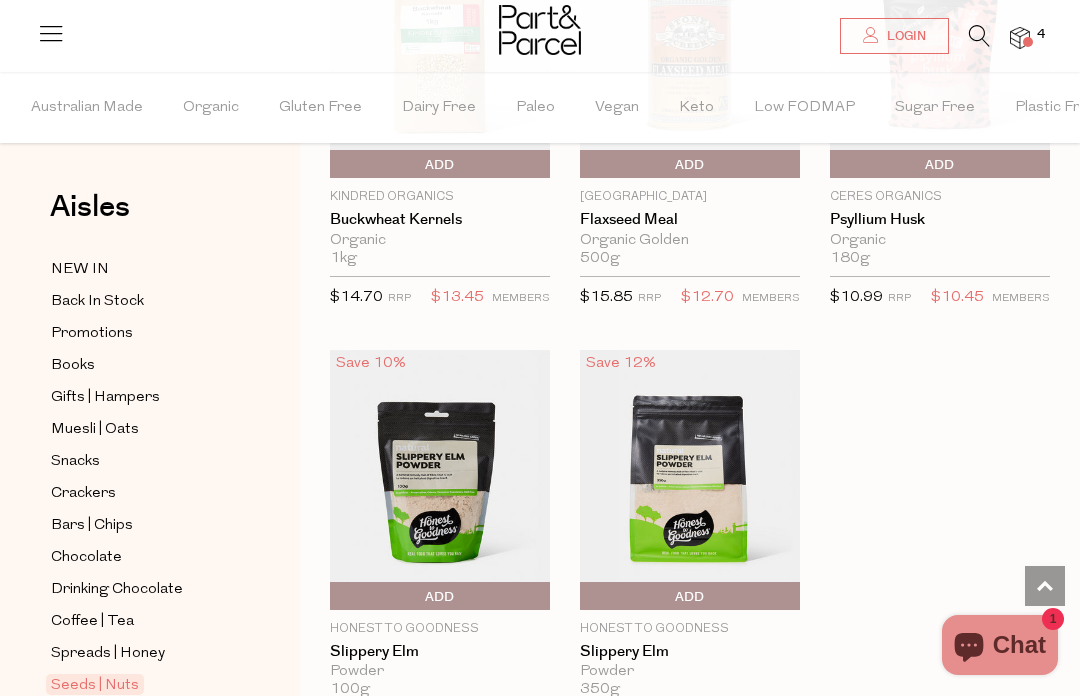 click at bounding box center [1020, 38] 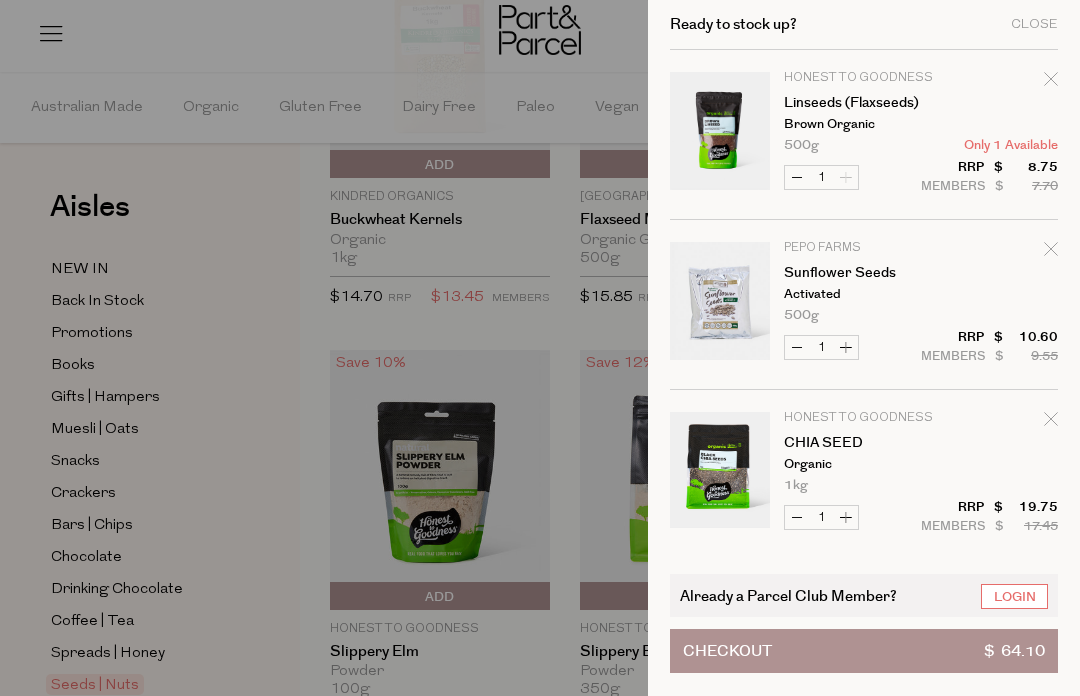 click 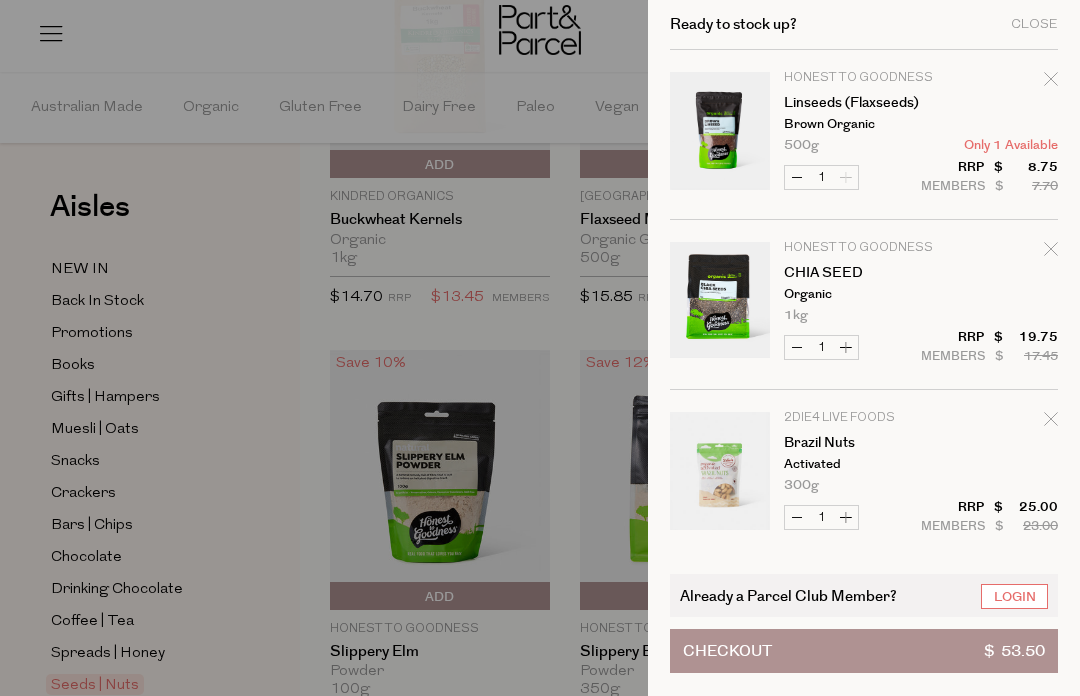 scroll, scrollTop: 0, scrollLeft: 0, axis: both 